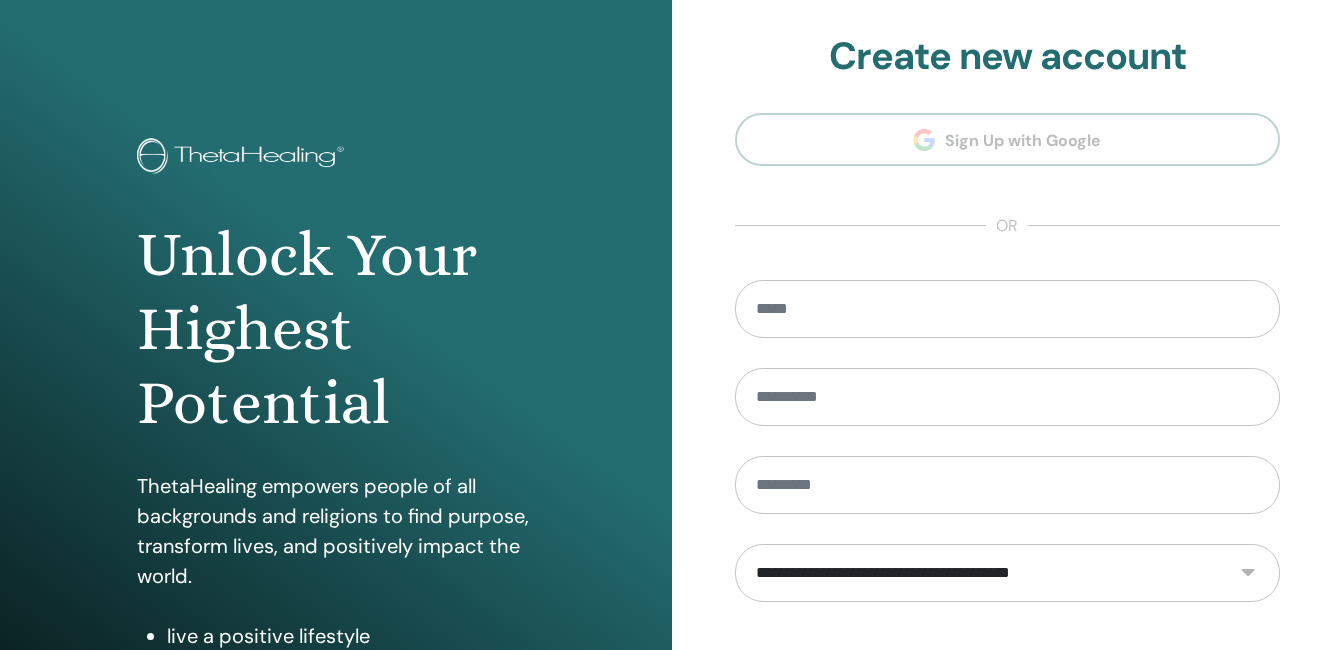 scroll, scrollTop: 160, scrollLeft: 0, axis: vertical 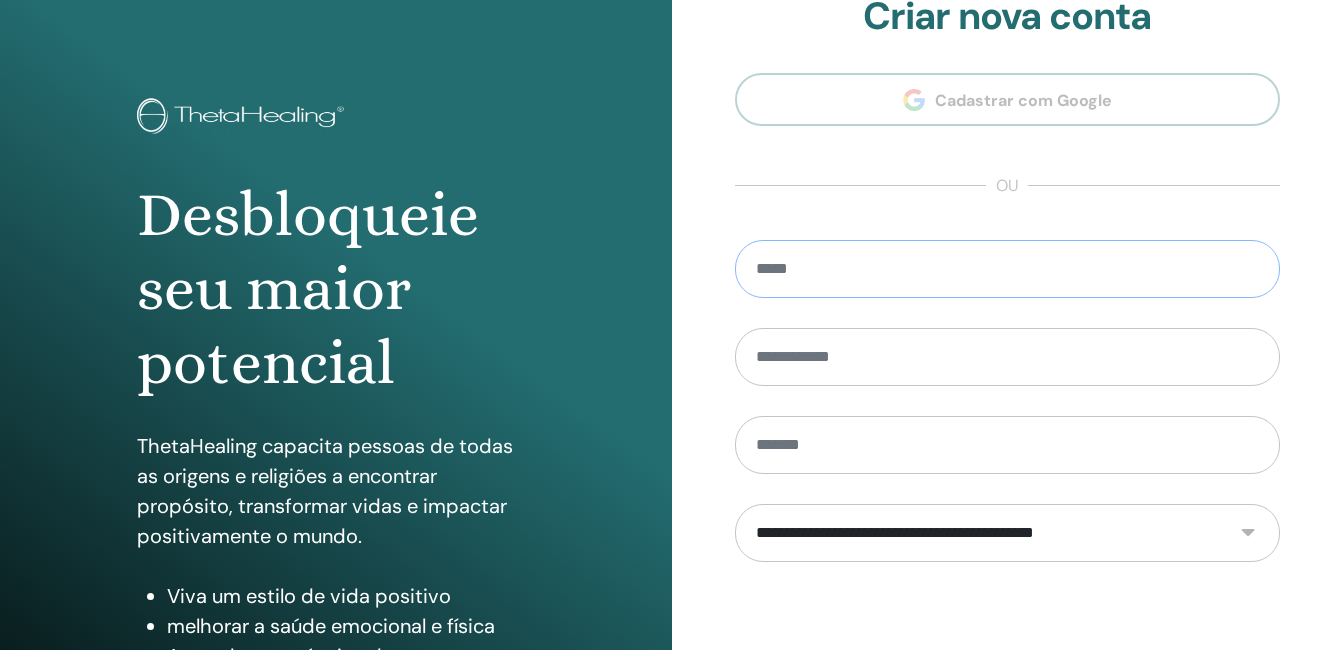 click at bounding box center (1008, 269) 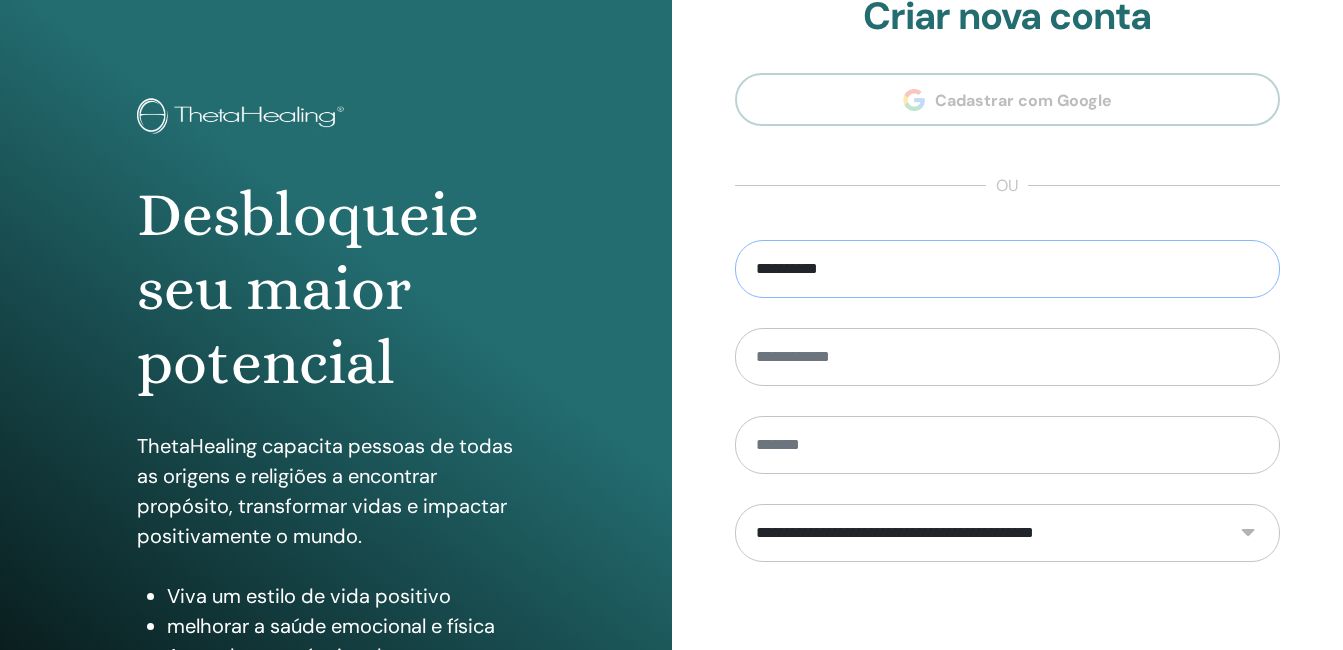 click on "**********" at bounding box center (1008, 269) 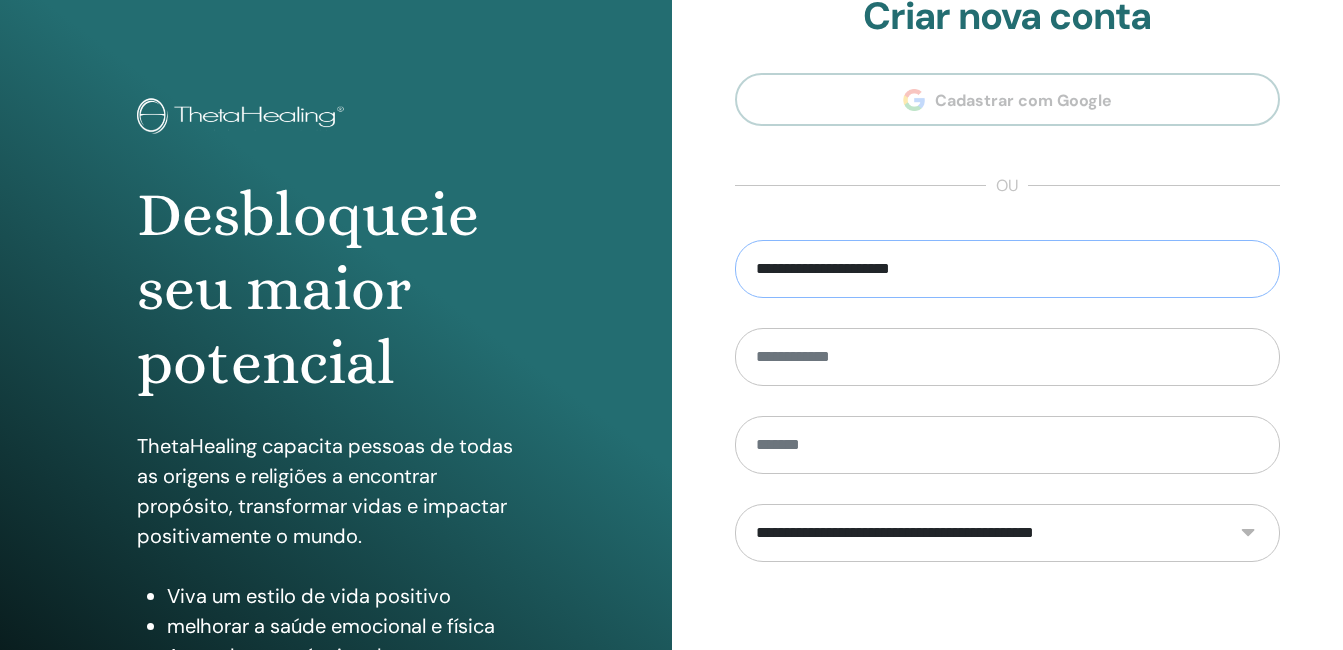 type on "**********" 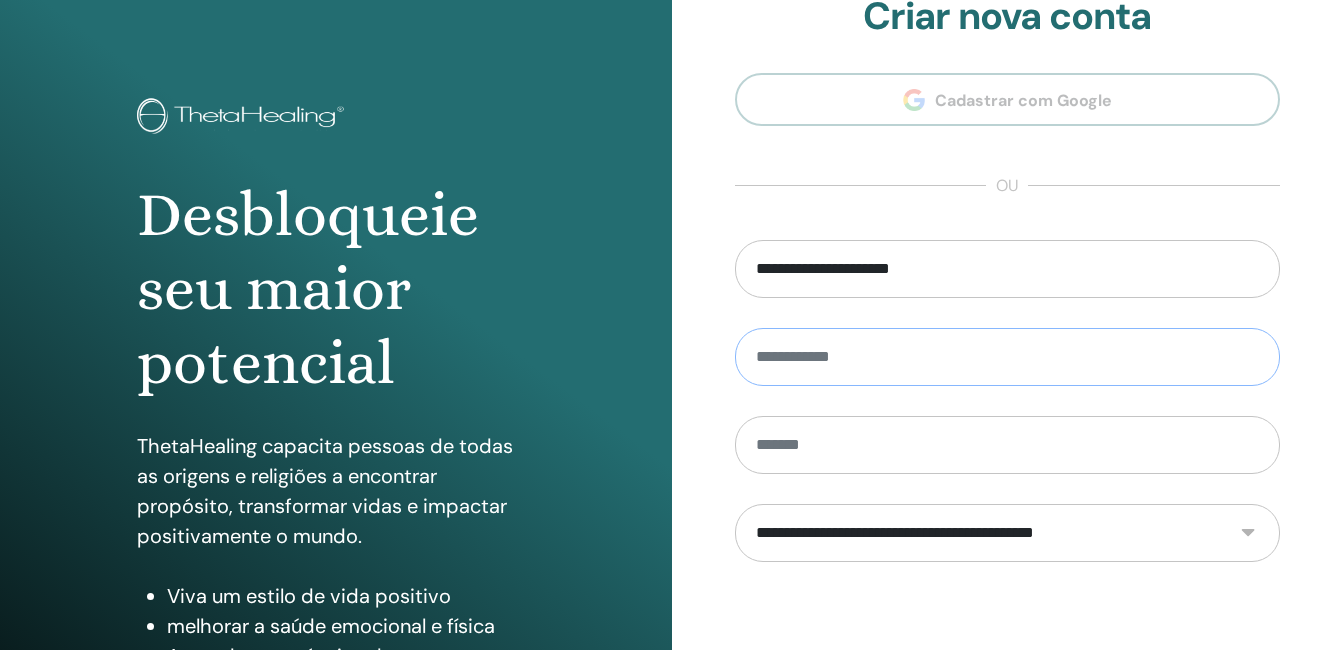 click at bounding box center [1008, 357] 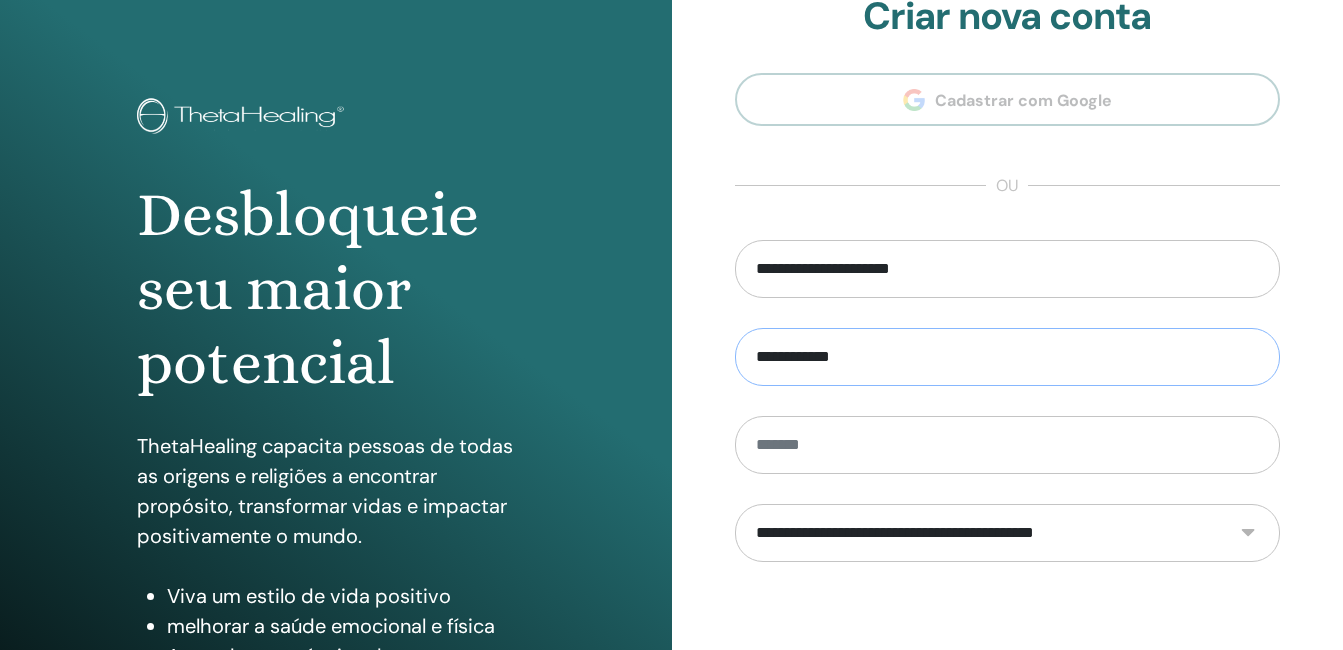 type on "**********" 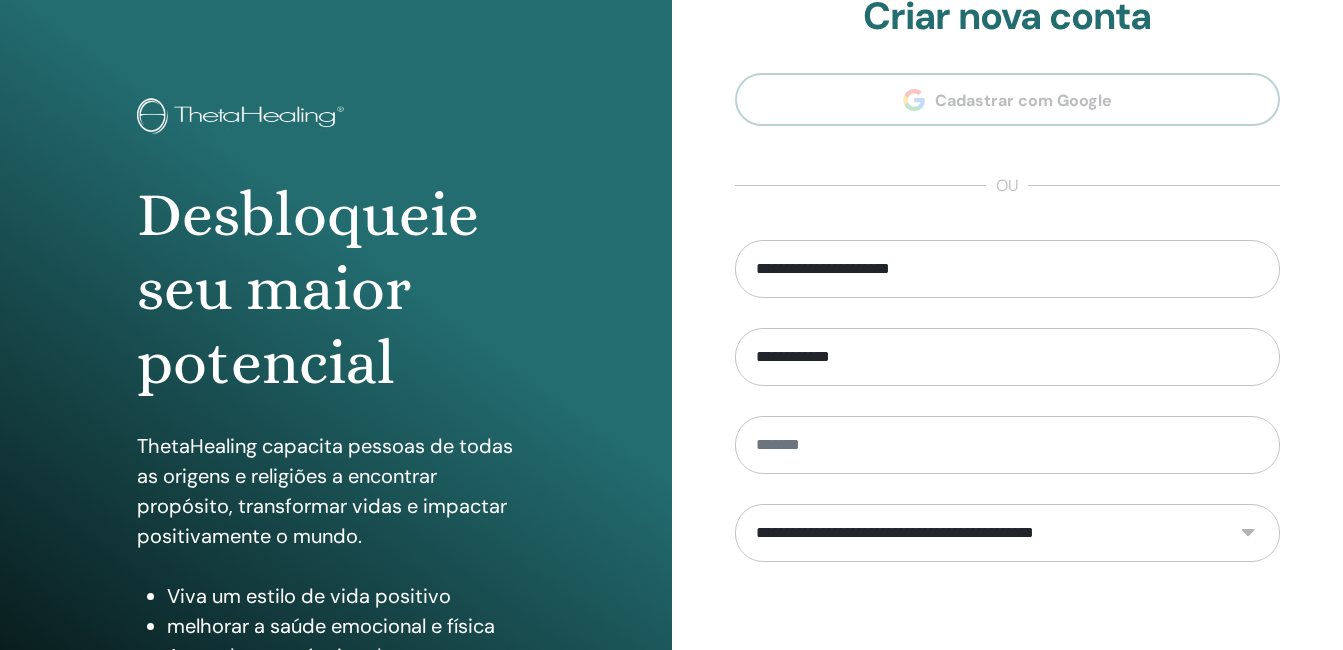 click on "**********" at bounding box center (1008, 533) 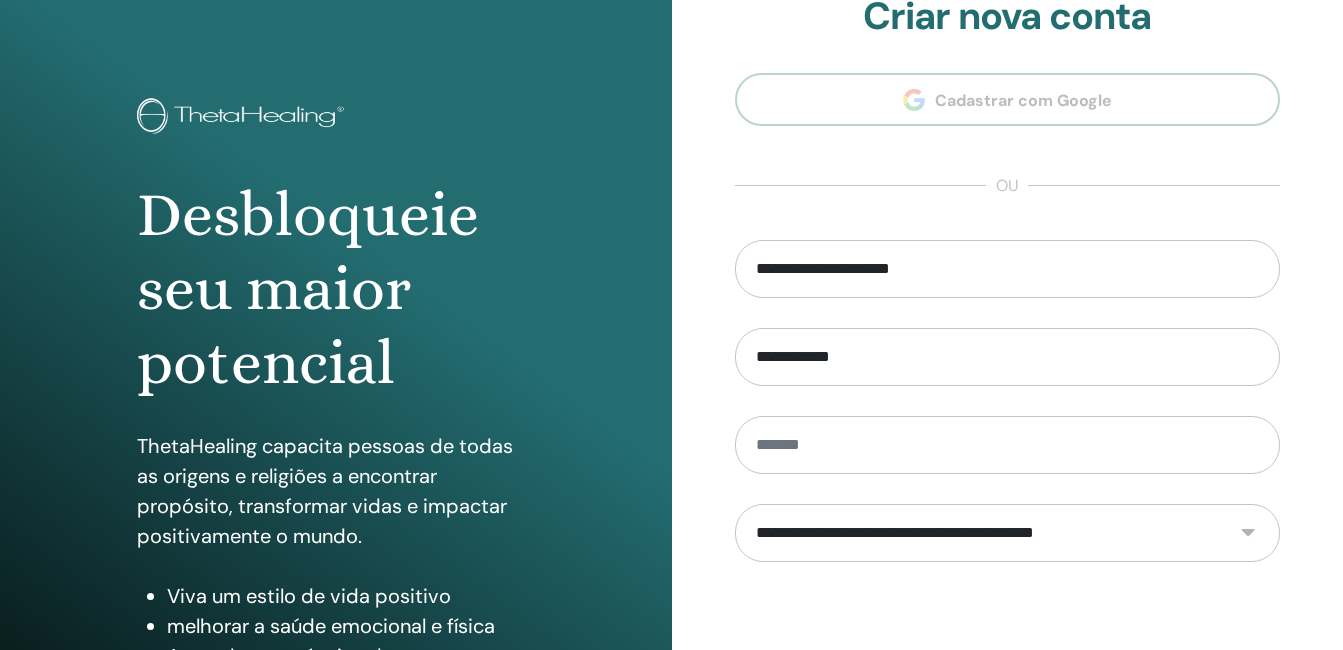 select on "***" 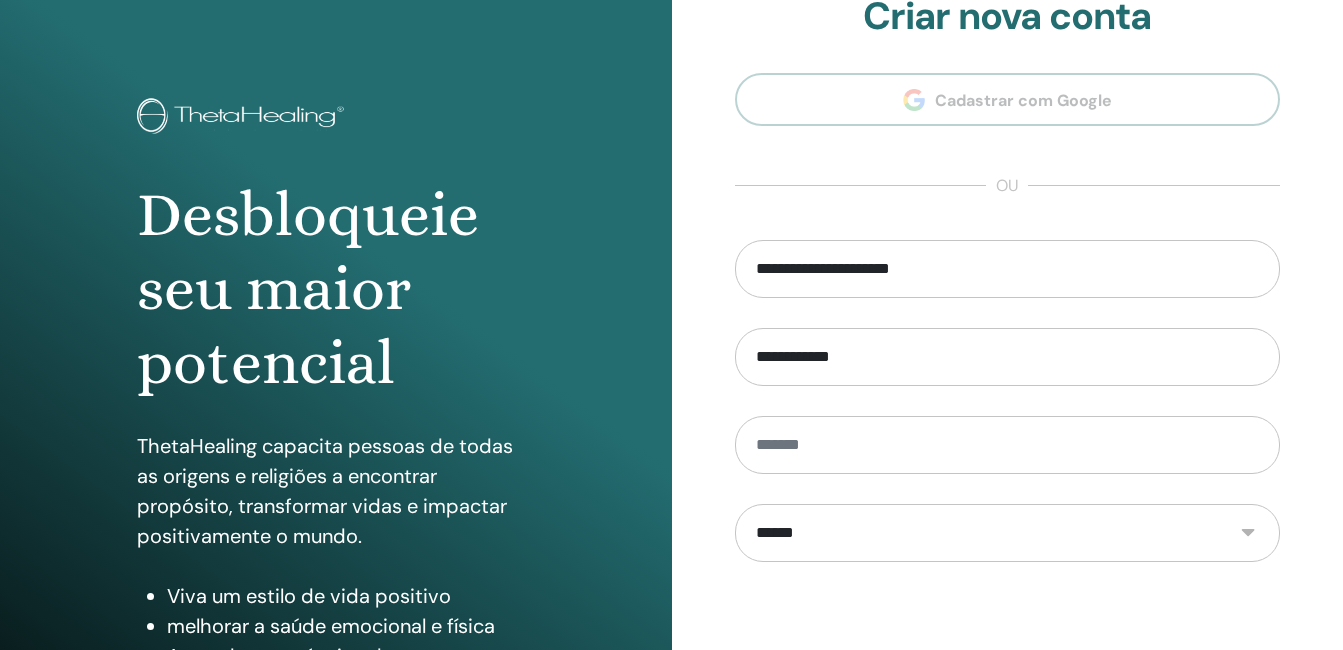 click on "**********" at bounding box center (1008, 533) 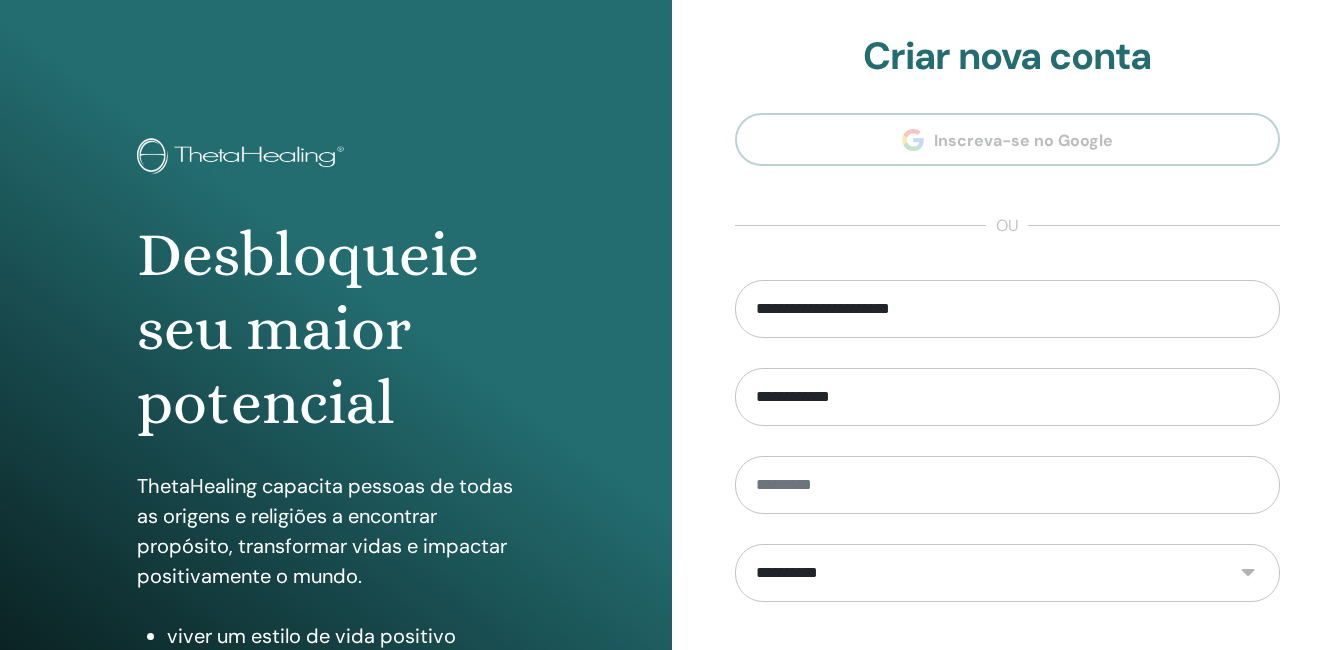 scroll, scrollTop: 0, scrollLeft: 0, axis: both 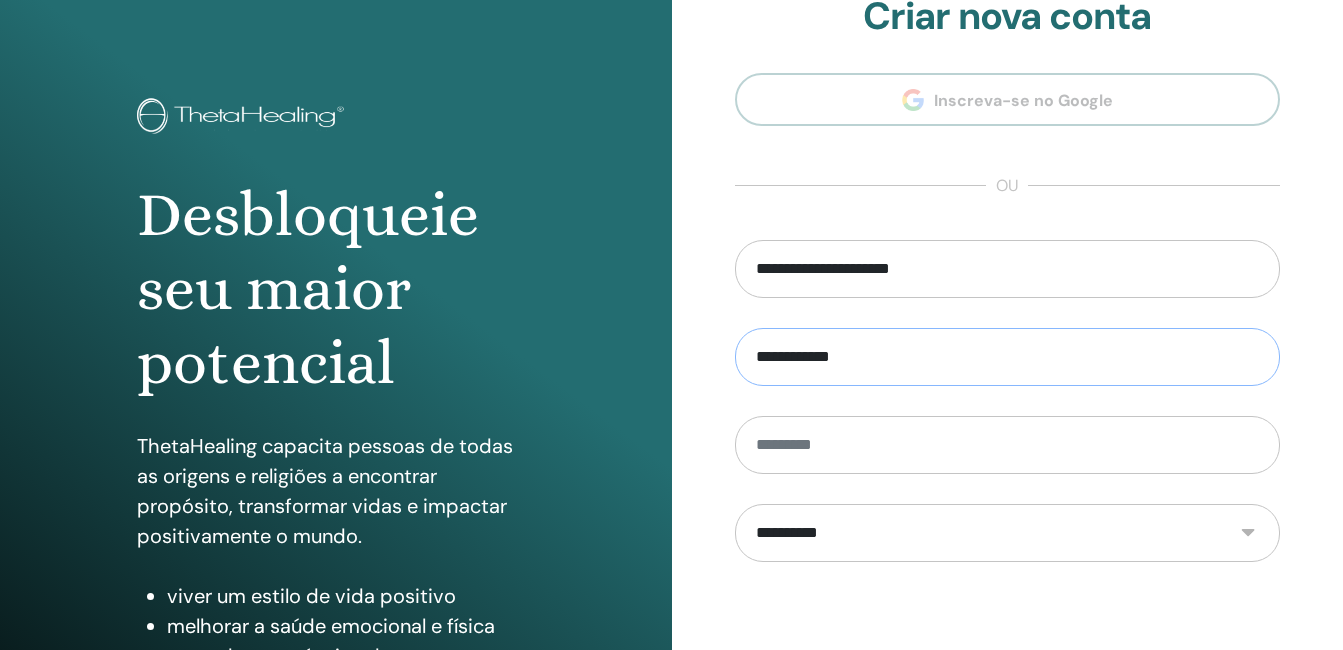 click on "**********" at bounding box center (1008, 357) 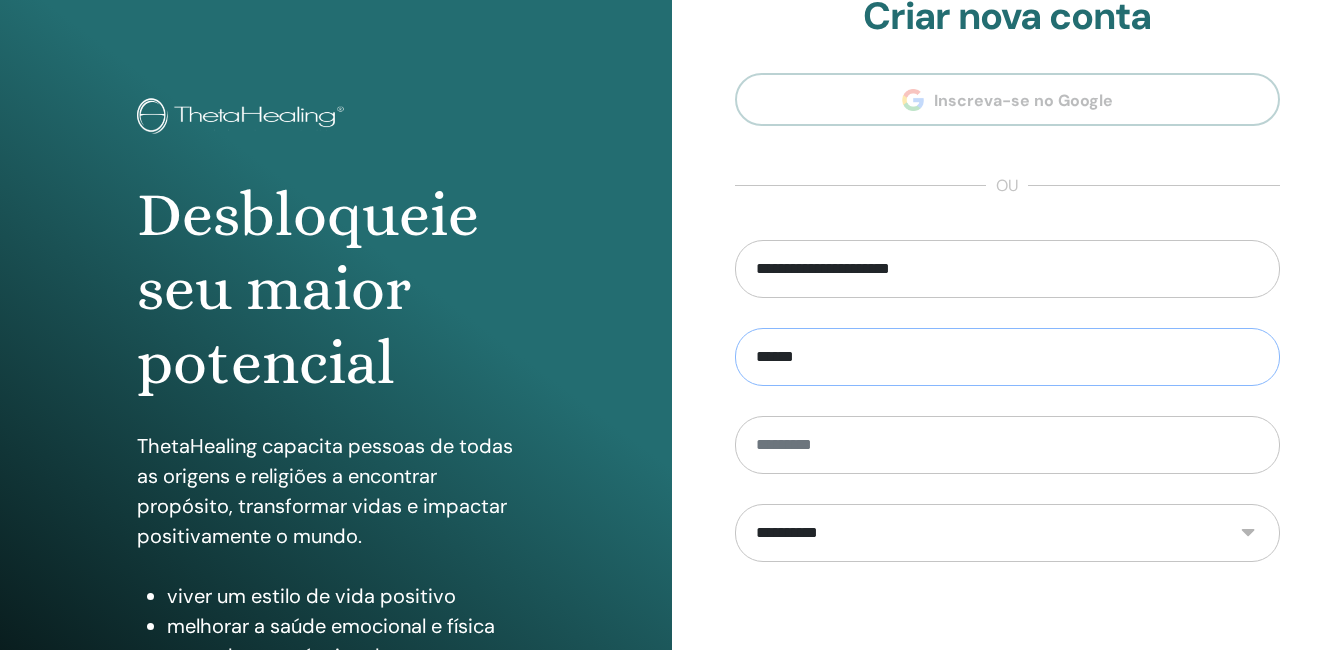 type on "*****" 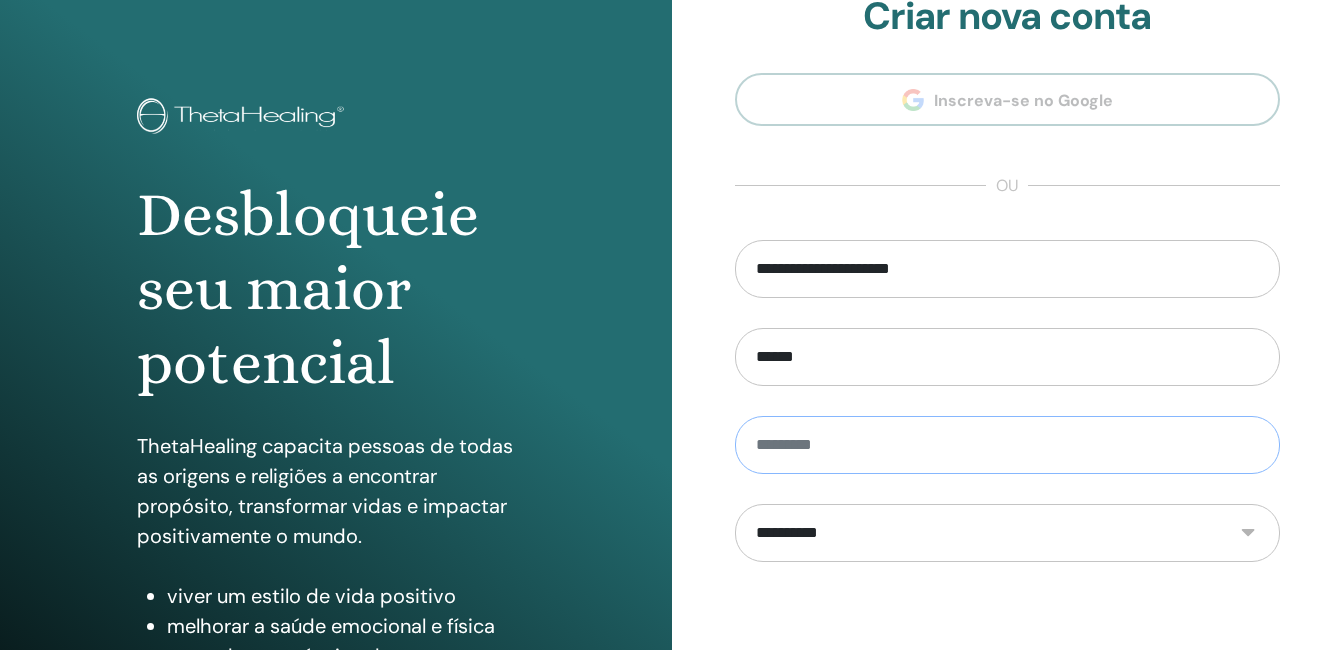 click at bounding box center (1008, 445) 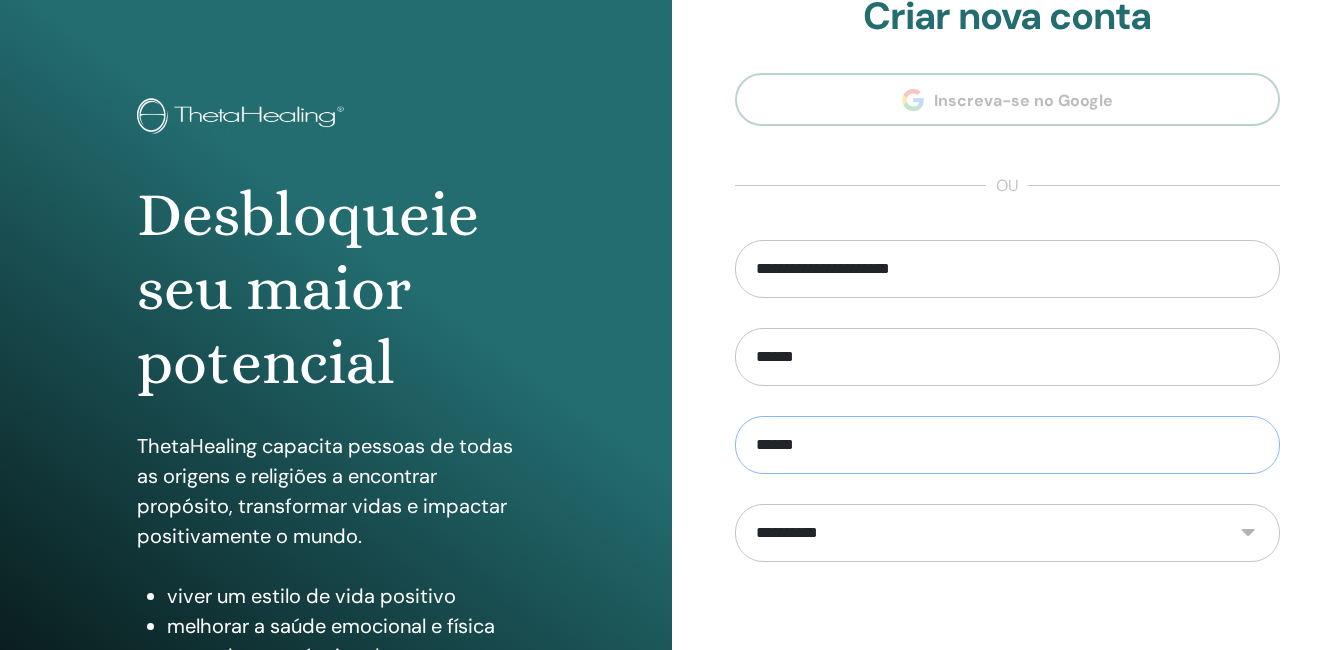 type on "******" 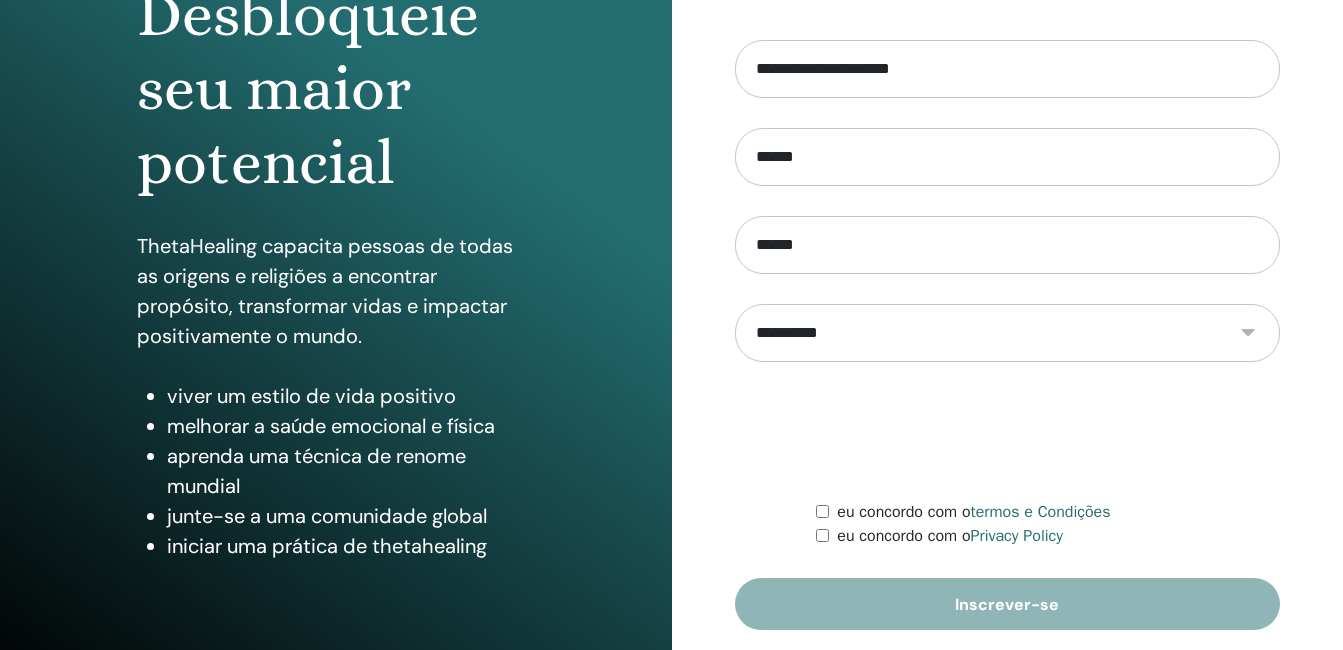 scroll, scrollTop: 310, scrollLeft: 0, axis: vertical 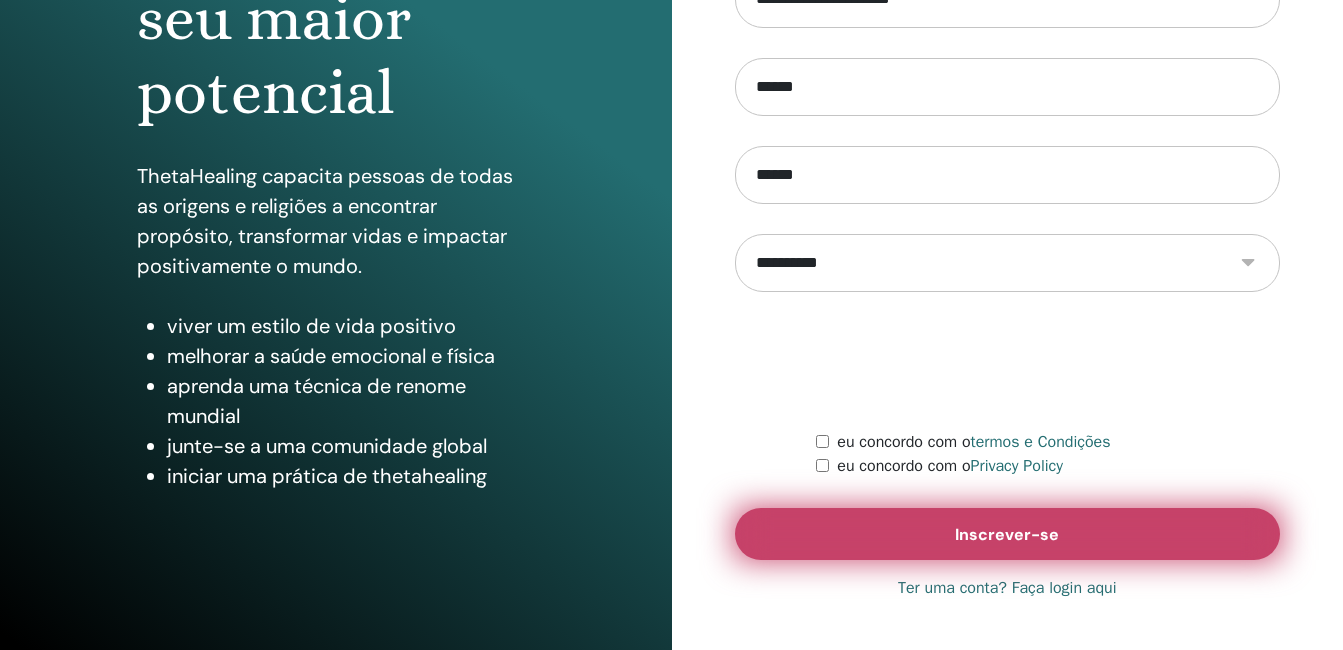 click on "Inscrever-se" at bounding box center (1008, 534) 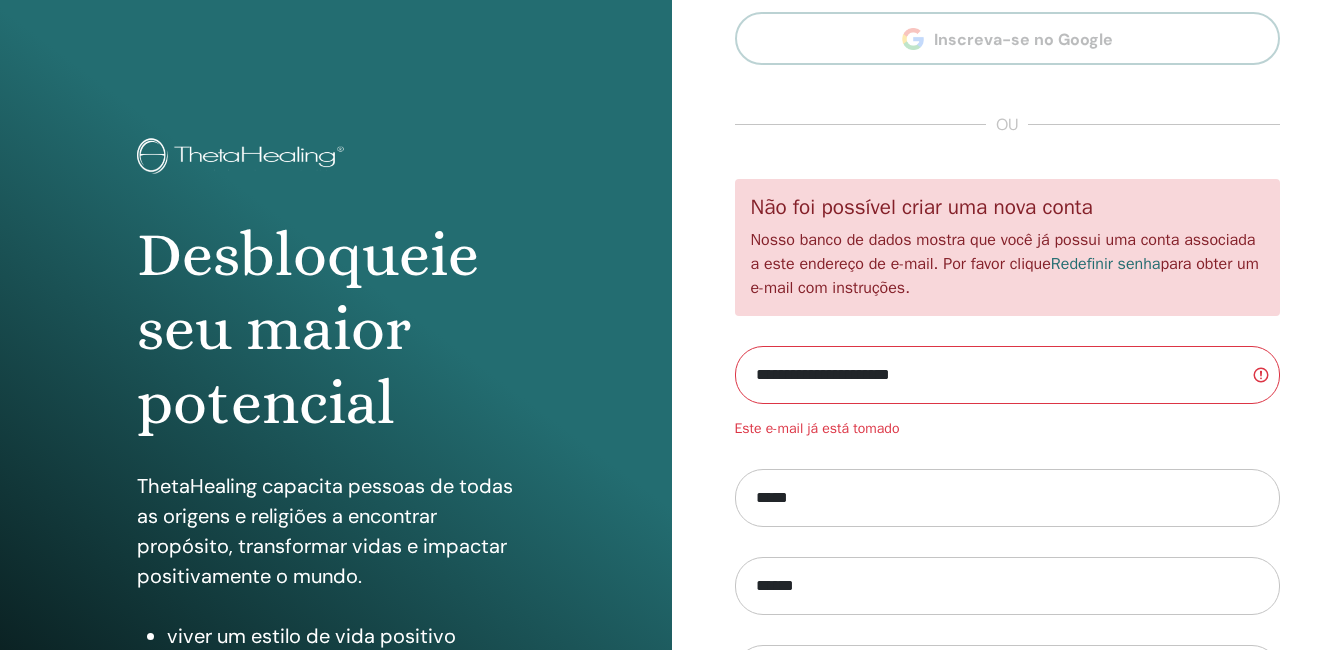 scroll, scrollTop: 0, scrollLeft: 0, axis: both 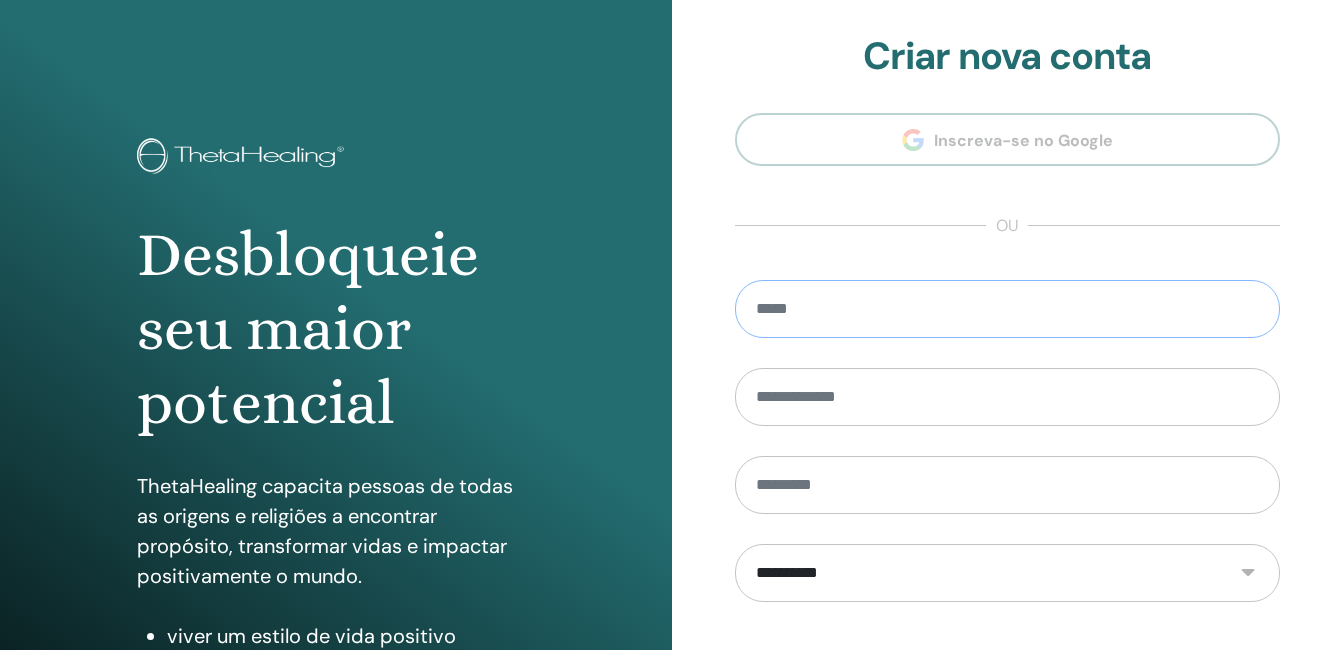 click at bounding box center (1008, 309) 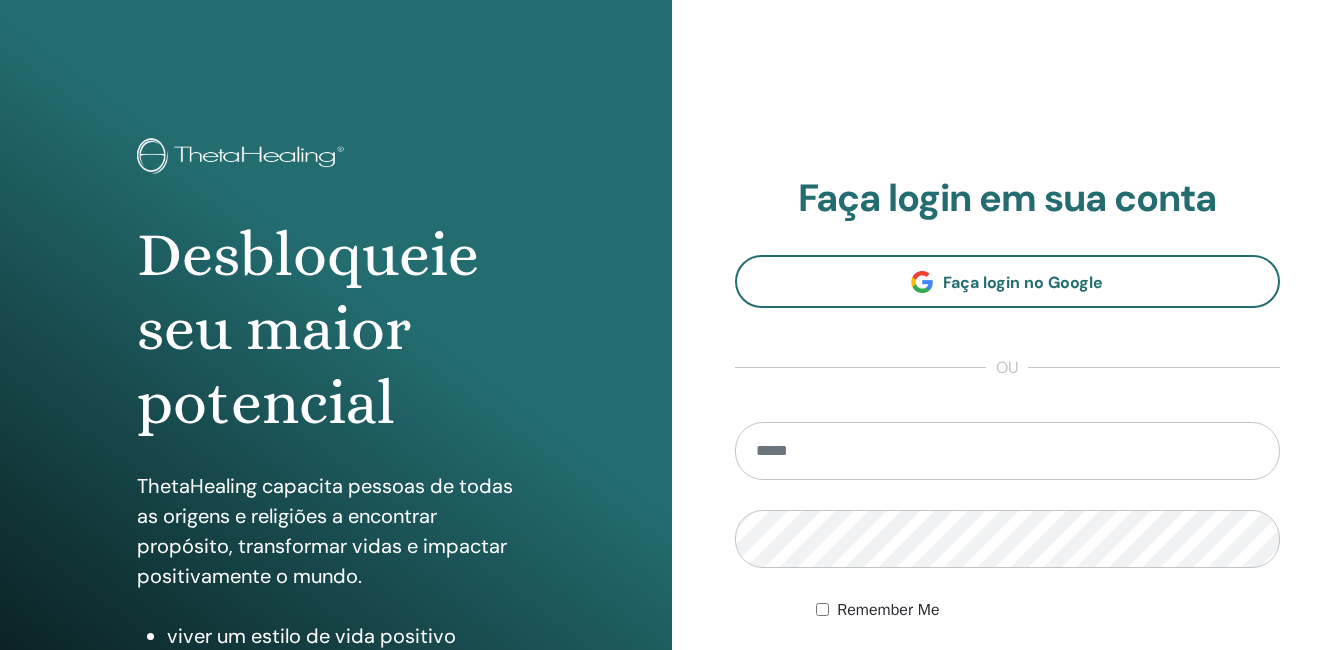 click at bounding box center [1008, 451] 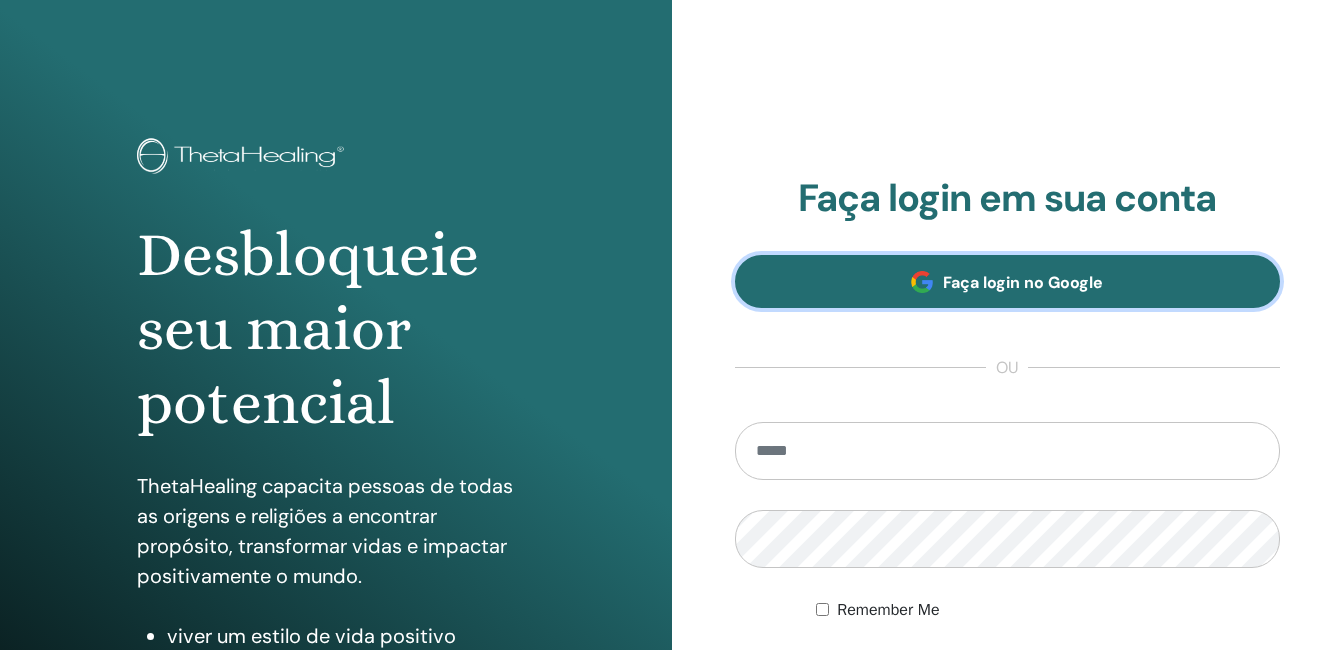 click at bounding box center (922, 282) 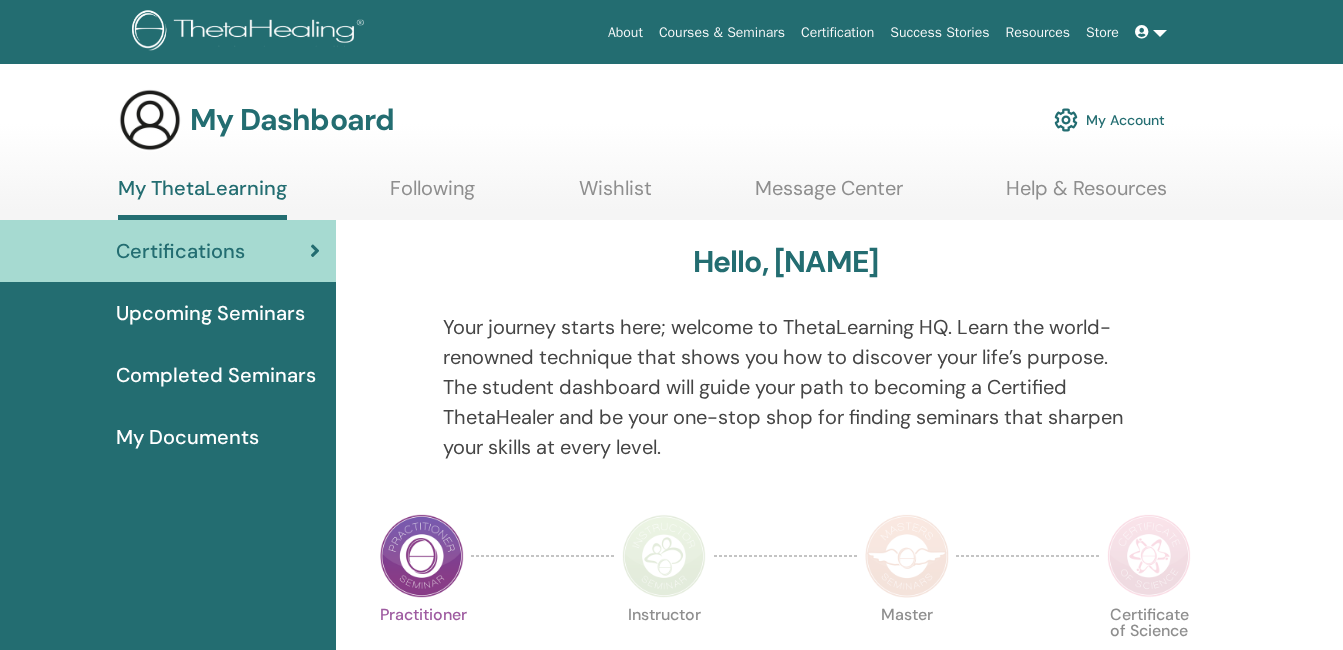 scroll, scrollTop: 0, scrollLeft: 0, axis: both 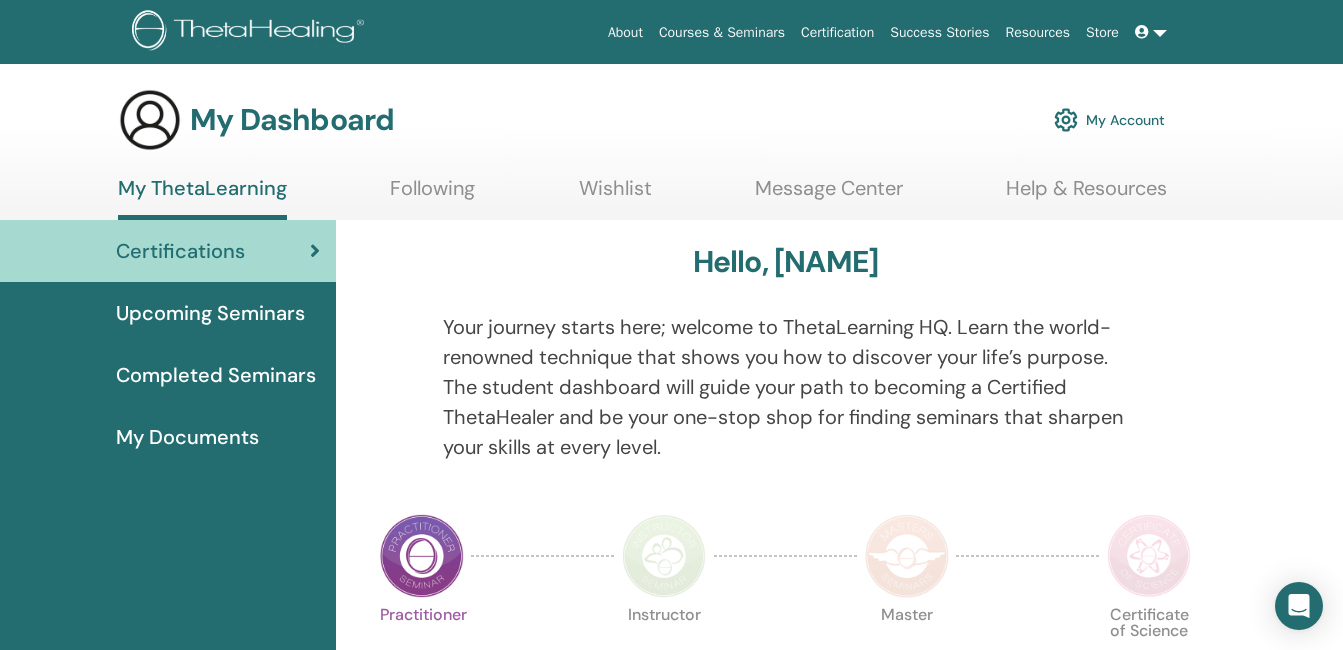 click at bounding box center (1151, 32) 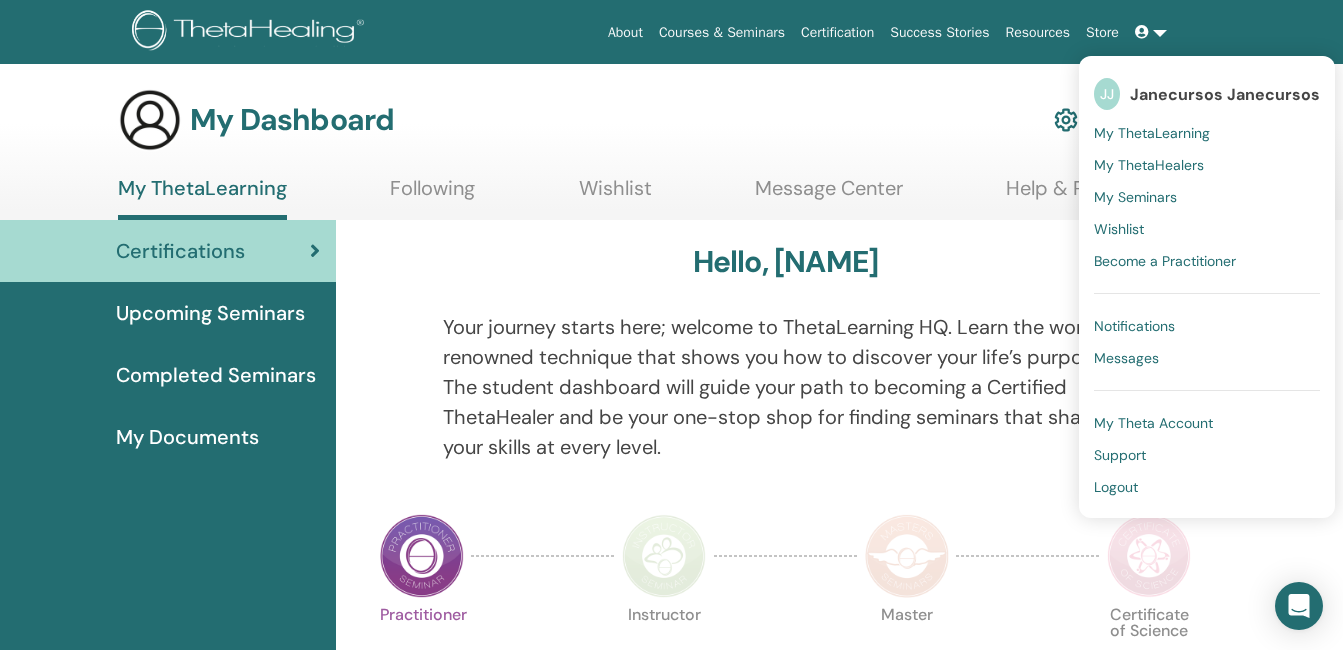 click on "My Dashboard
My Account" at bounding box center [641, 120] 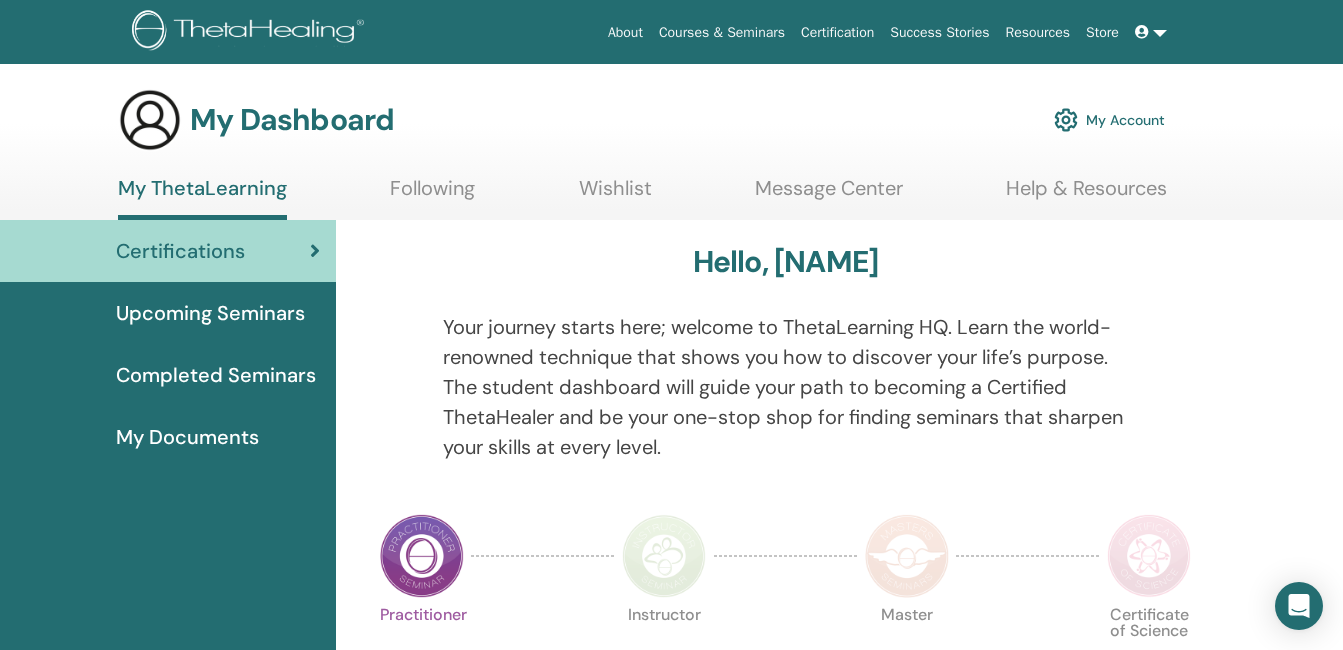 click on "My Dashboard
My Account" at bounding box center (641, 120) 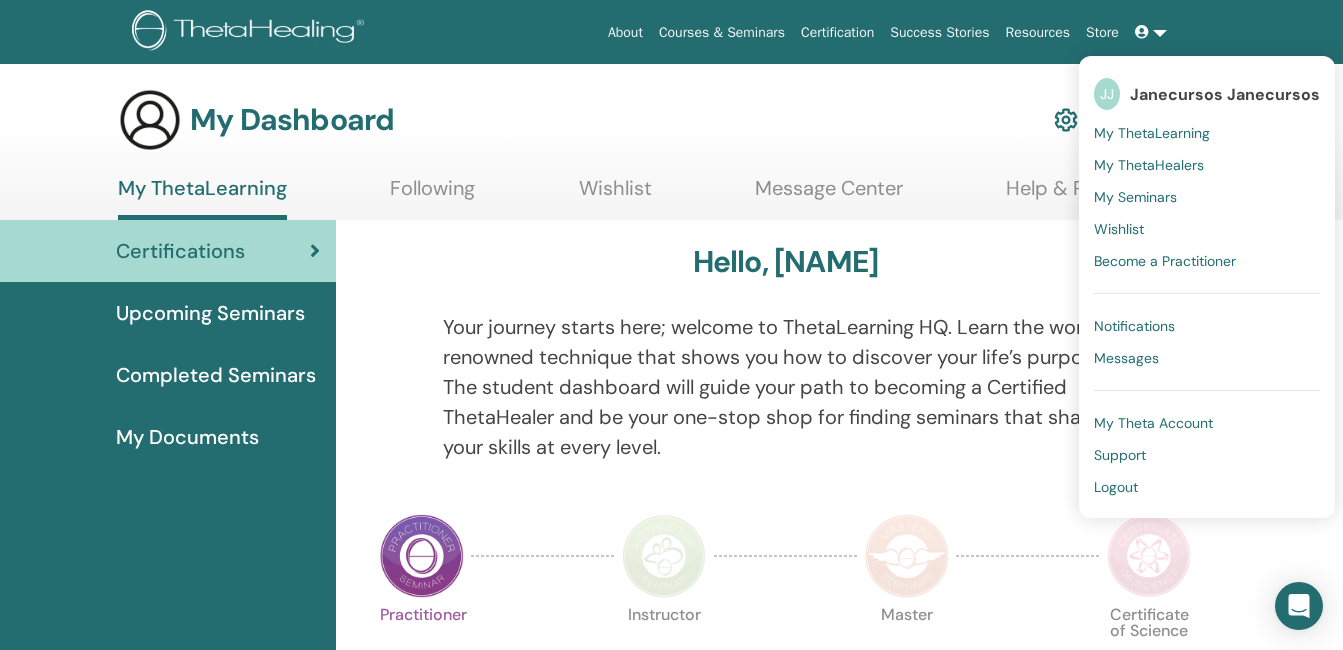 click on "About
Courses & Seminars
Certification
Success Stories
Resources
Store
JJ Janecursos Janecursos My ThetaLearning My ThetaHealers My Seminars Wishlist Become a Practitioner Notifications Messages My Theta Account Support Logout" at bounding box center (671, 32) 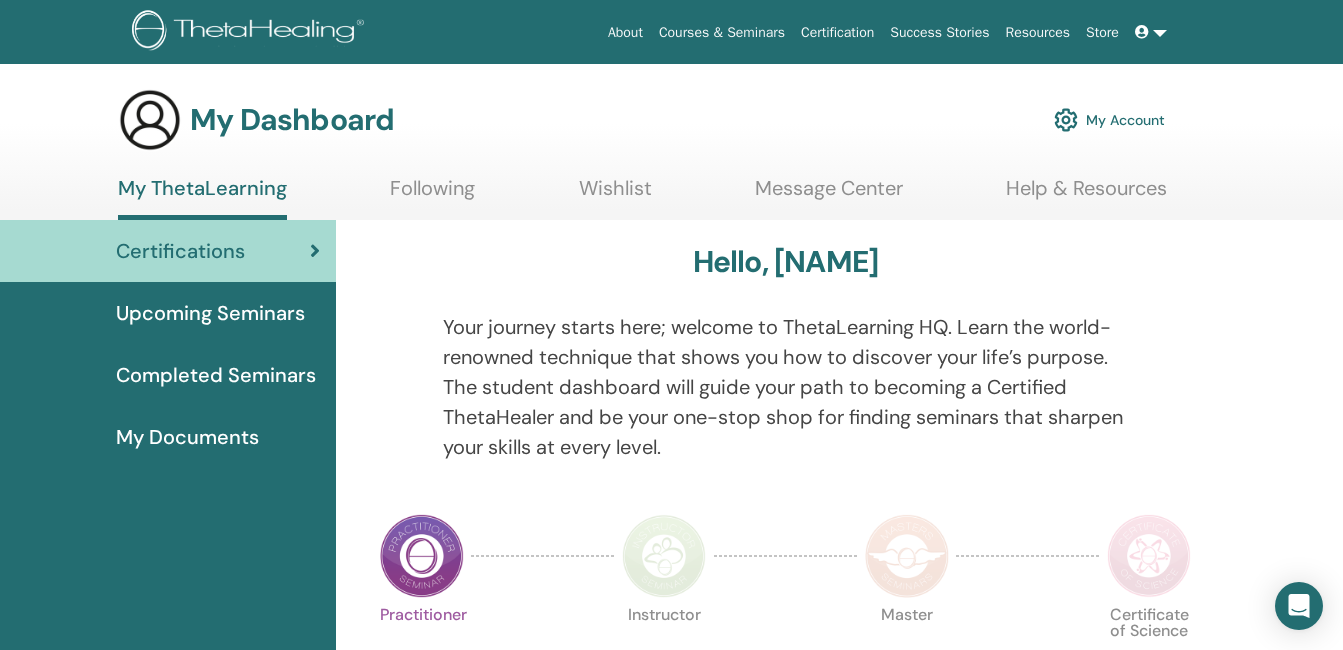click at bounding box center [1066, 120] 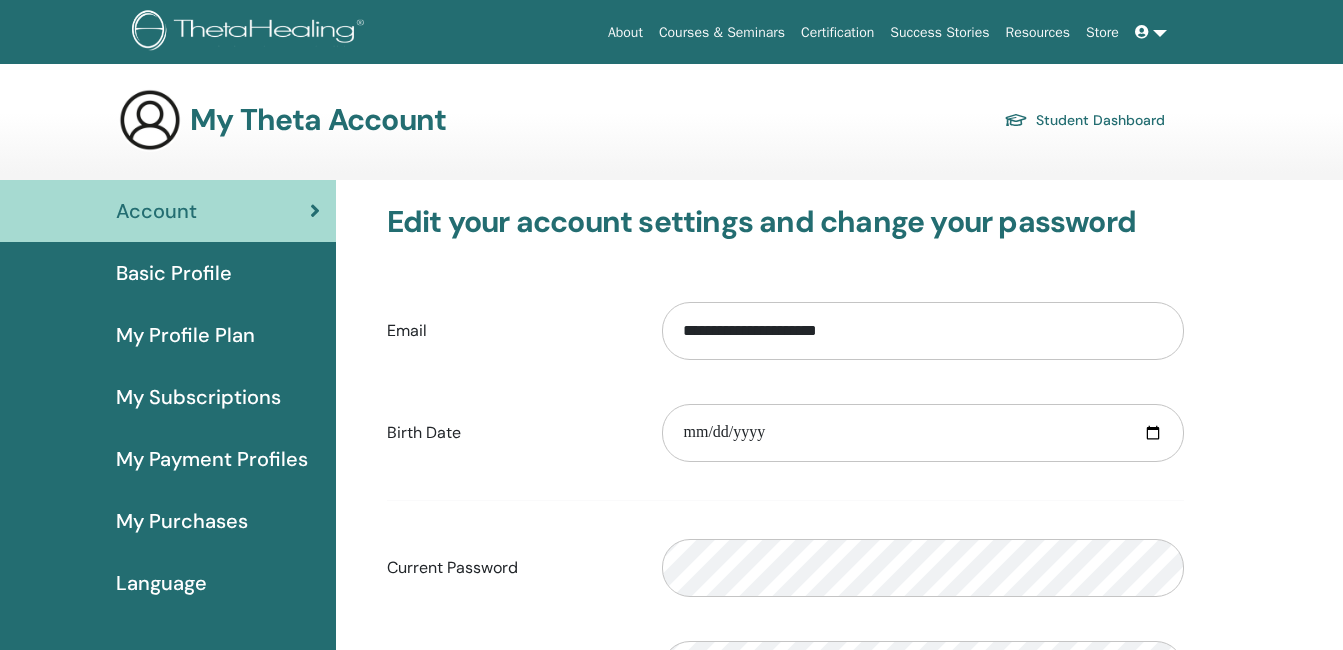 scroll, scrollTop: 0, scrollLeft: 0, axis: both 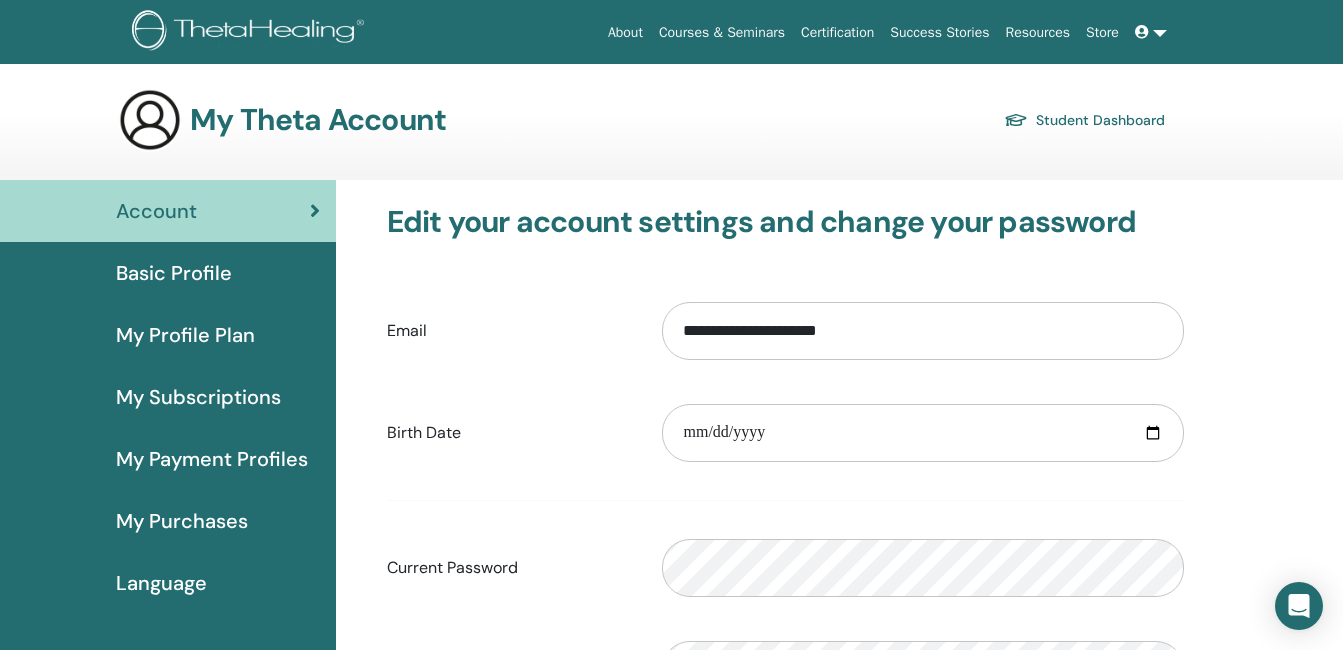 click on "My Theta Account
Student Dashboard" at bounding box center [706, 120] 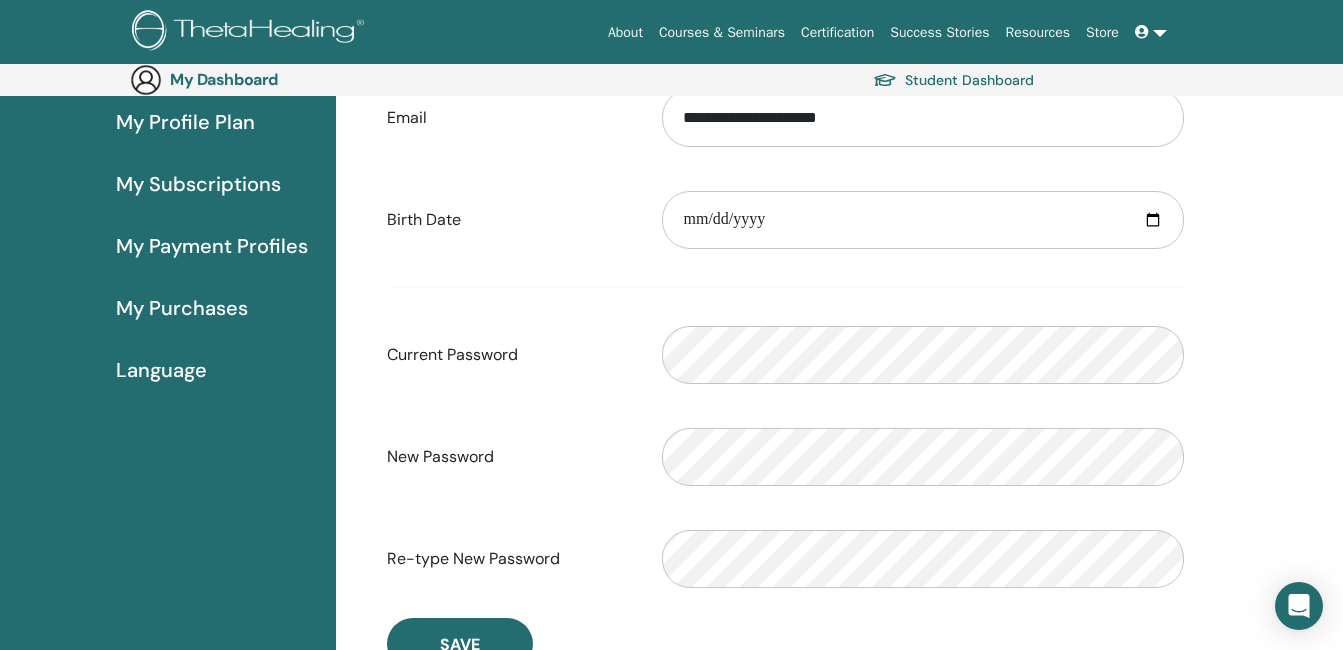 scroll, scrollTop: 379, scrollLeft: 0, axis: vertical 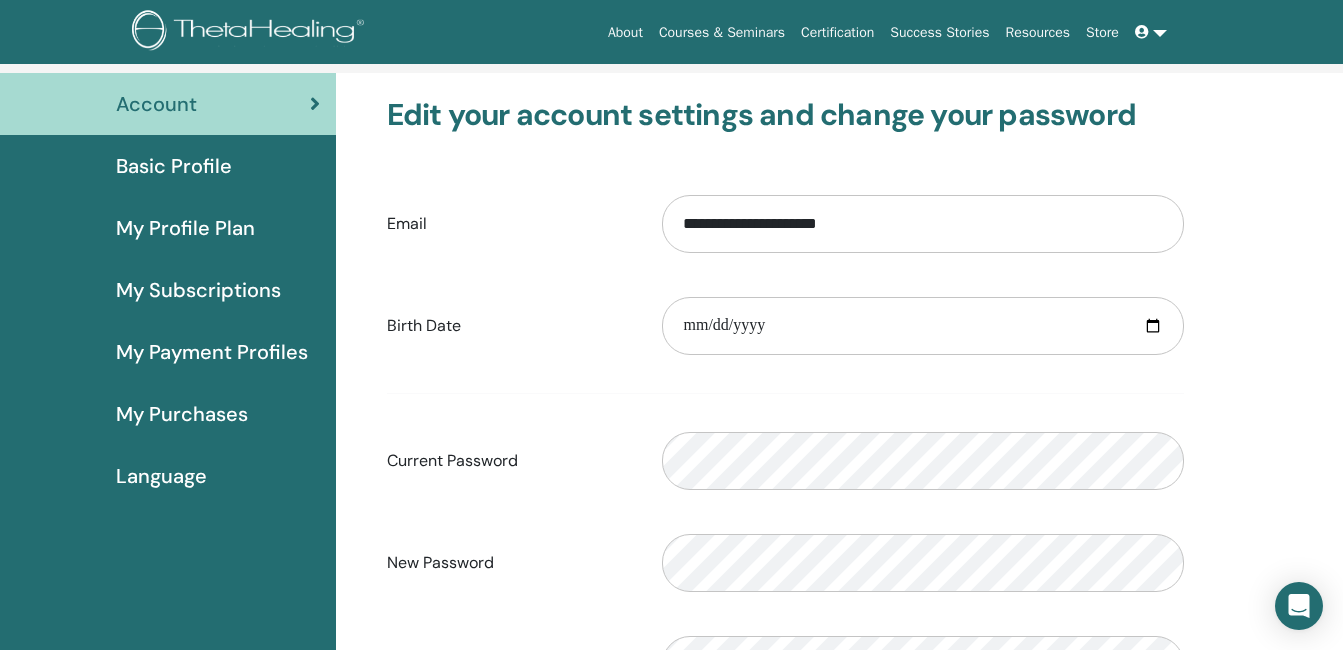 click on "**********" at bounding box center [839, 546] 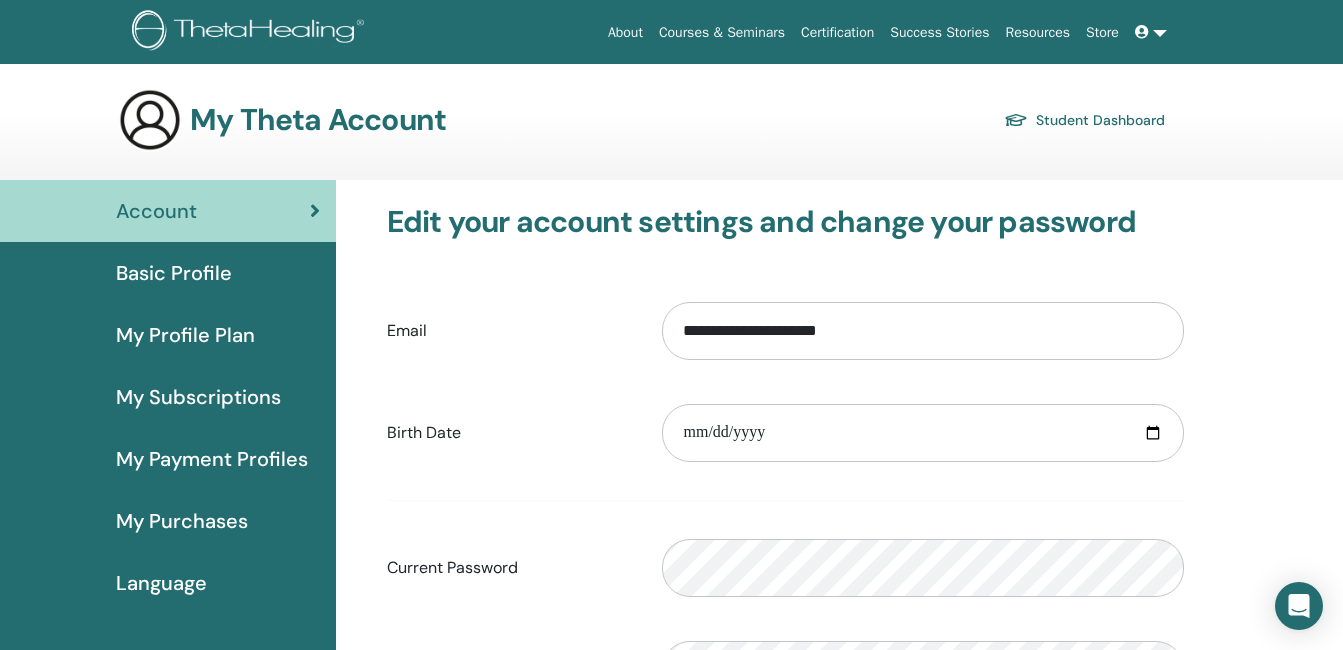 scroll, scrollTop: 0, scrollLeft: 0, axis: both 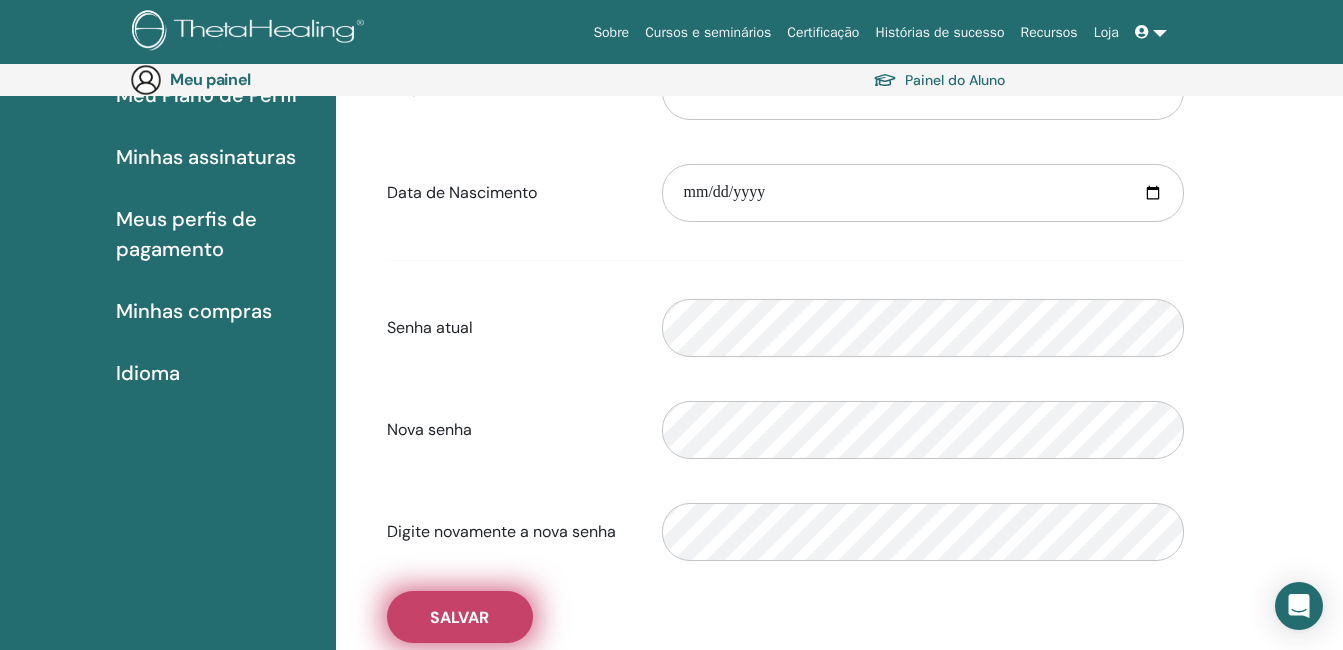 click on "Salvar" at bounding box center [459, 617] 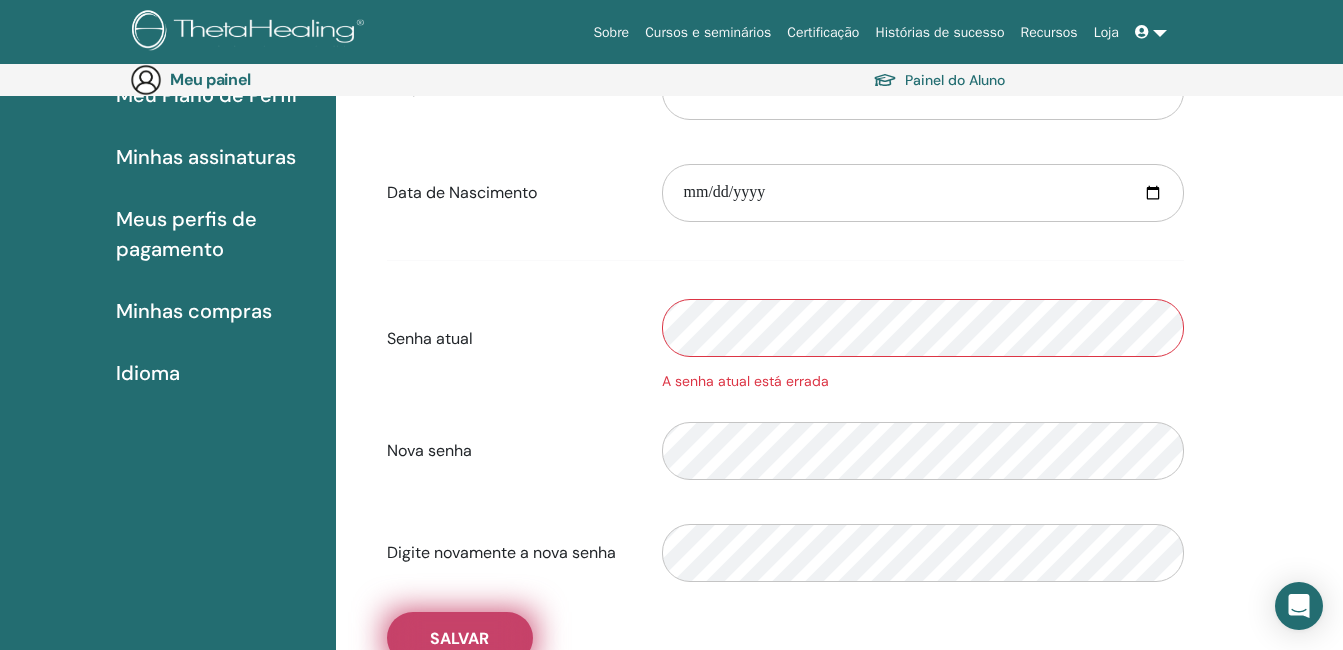 click on "Salvar" at bounding box center (460, 638) 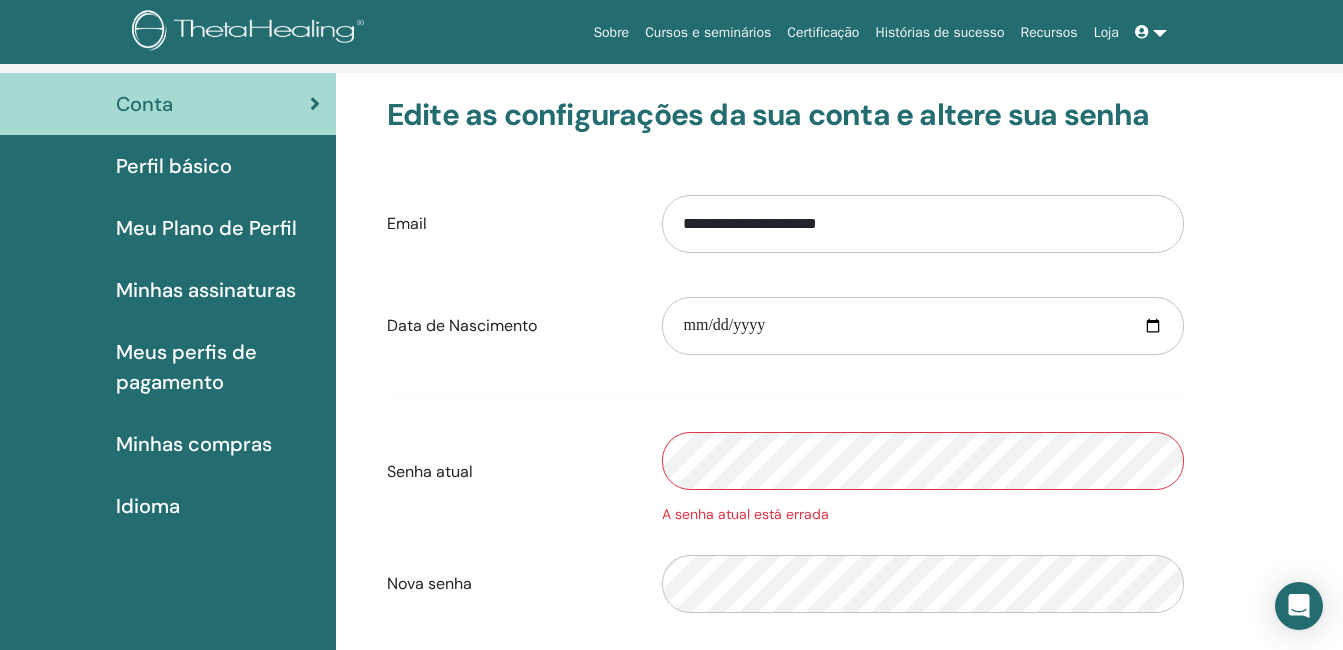scroll, scrollTop: 27, scrollLeft: 0, axis: vertical 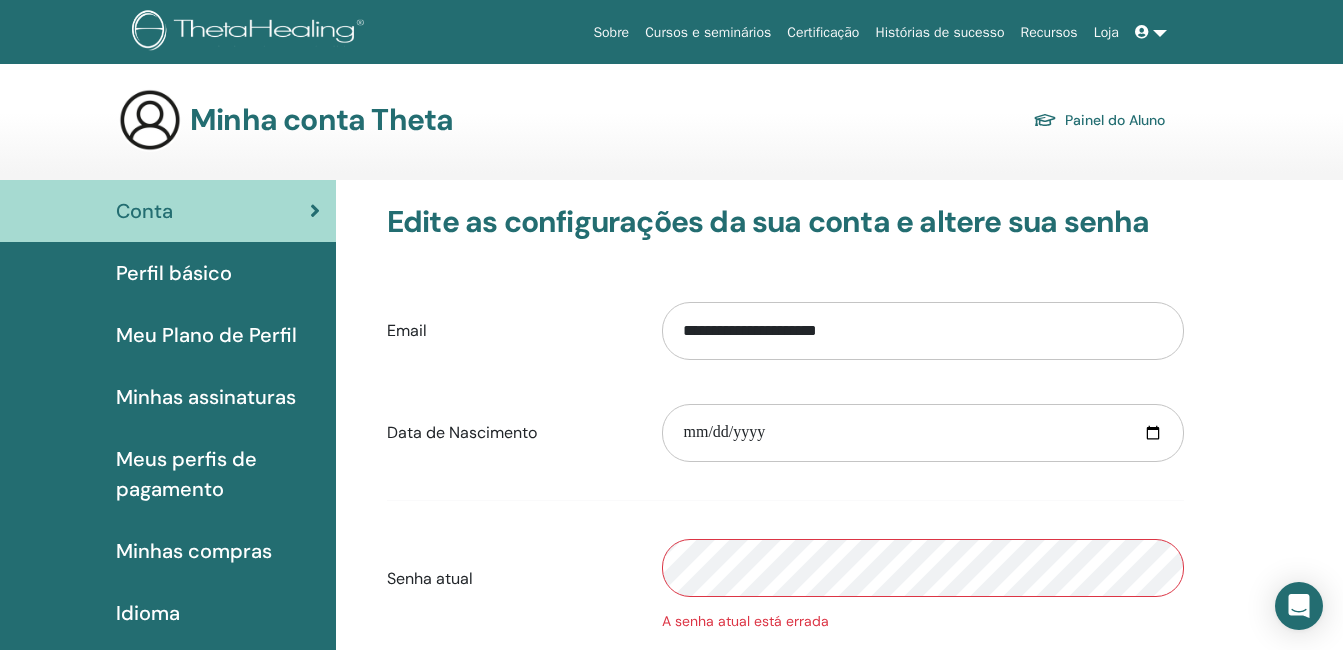 click on "Cursos e seminários" at bounding box center [708, 32] 